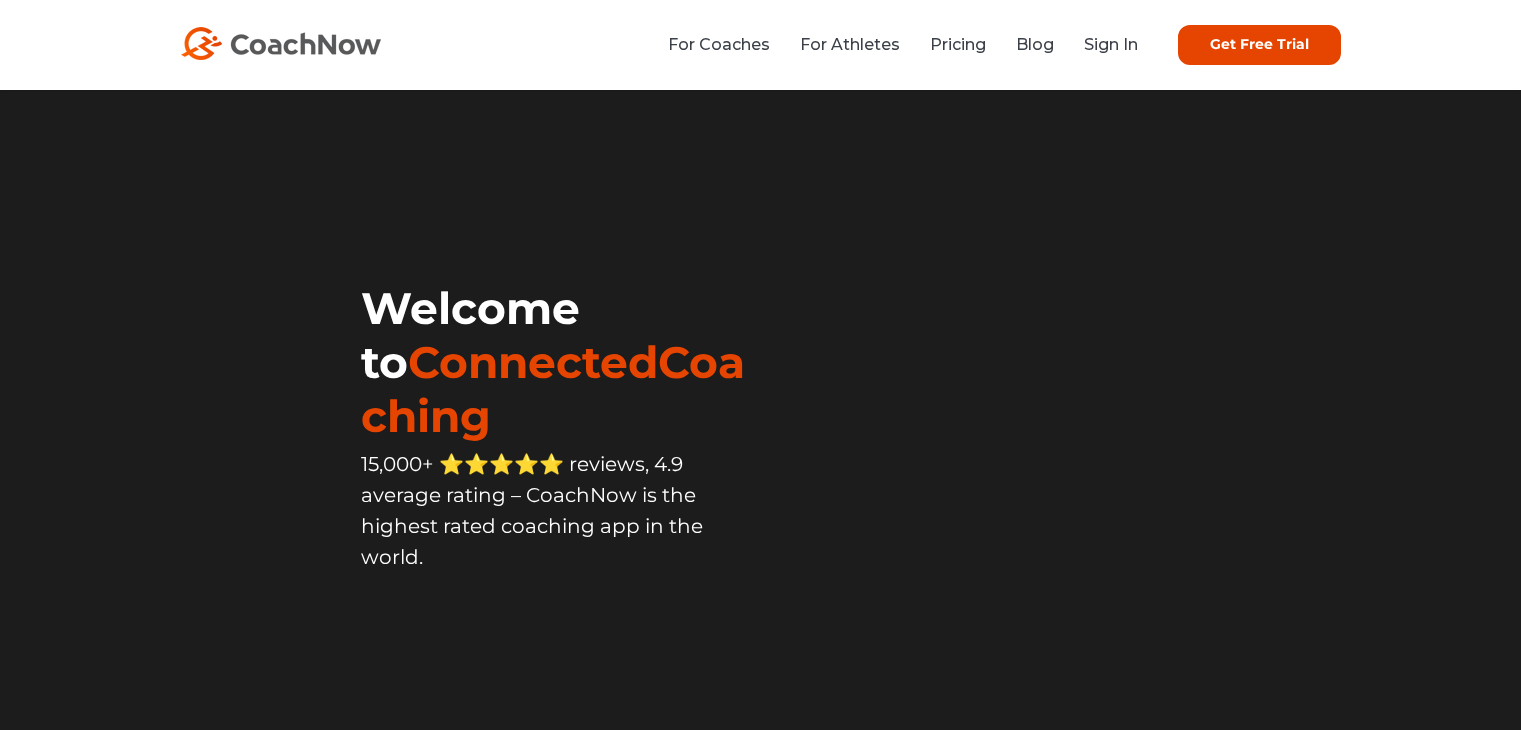 scroll, scrollTop: 0, scrollLeft: 0, axis: both 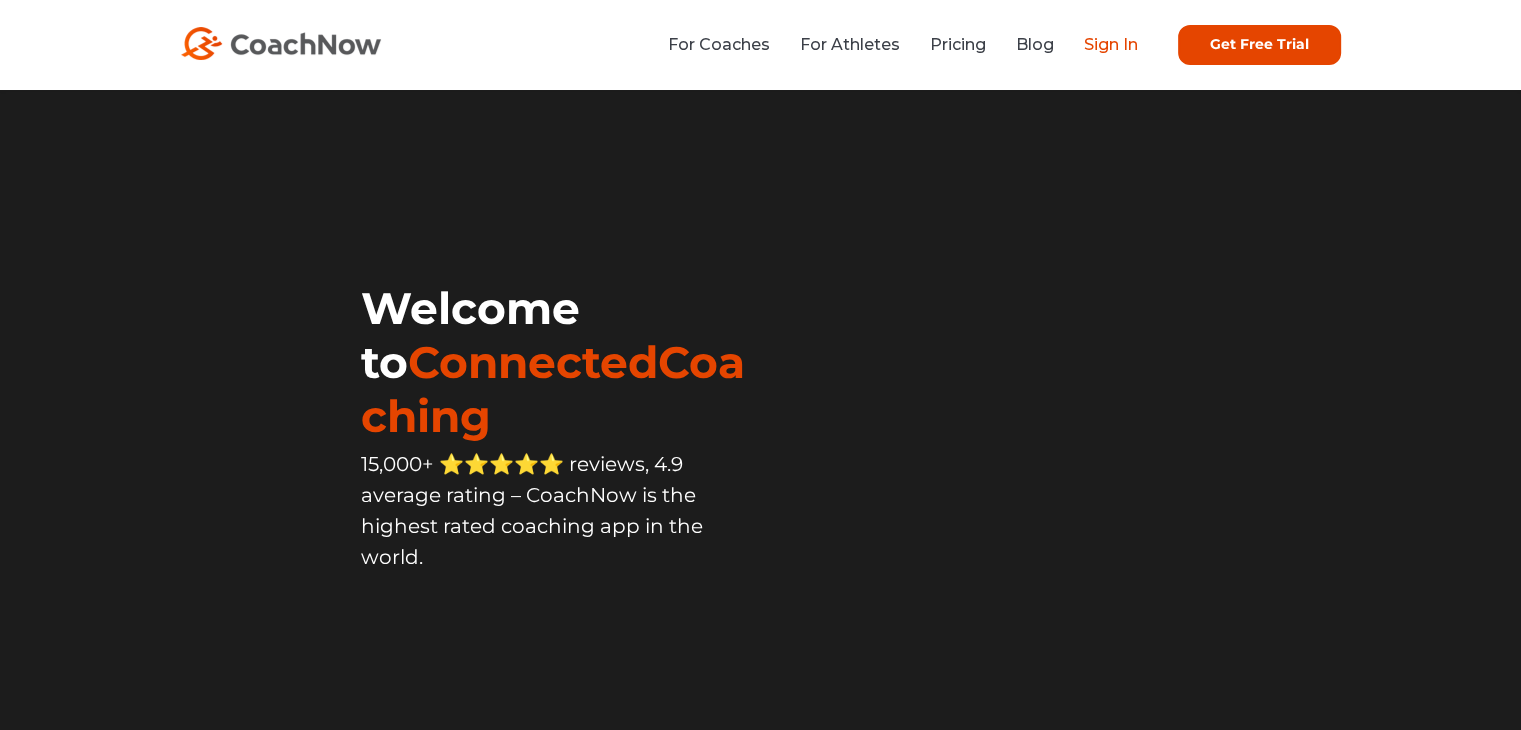 click on "Sign In" at bounding box center (1111, 44) 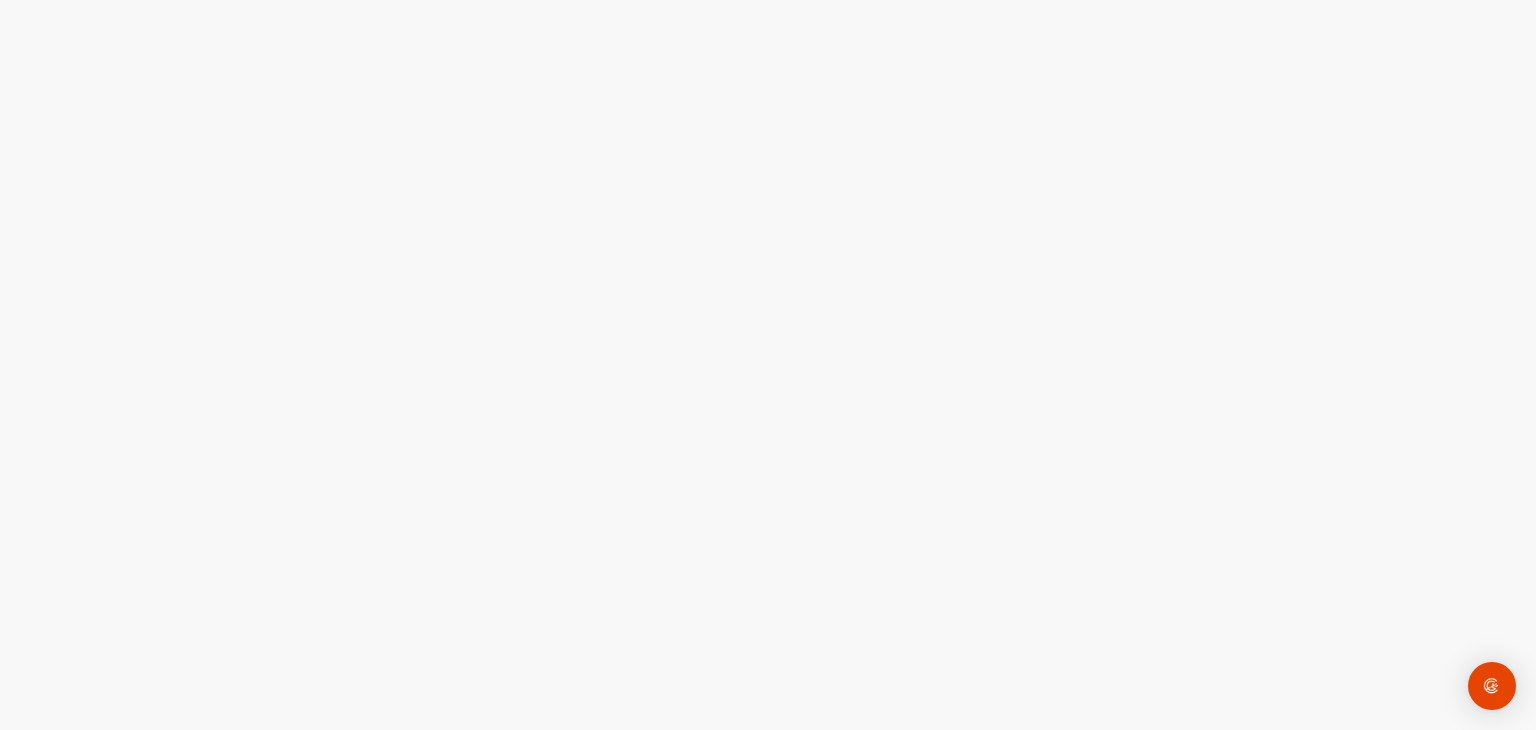 scroll, scrollTop: 0, scrollLeft: 0, axis: both 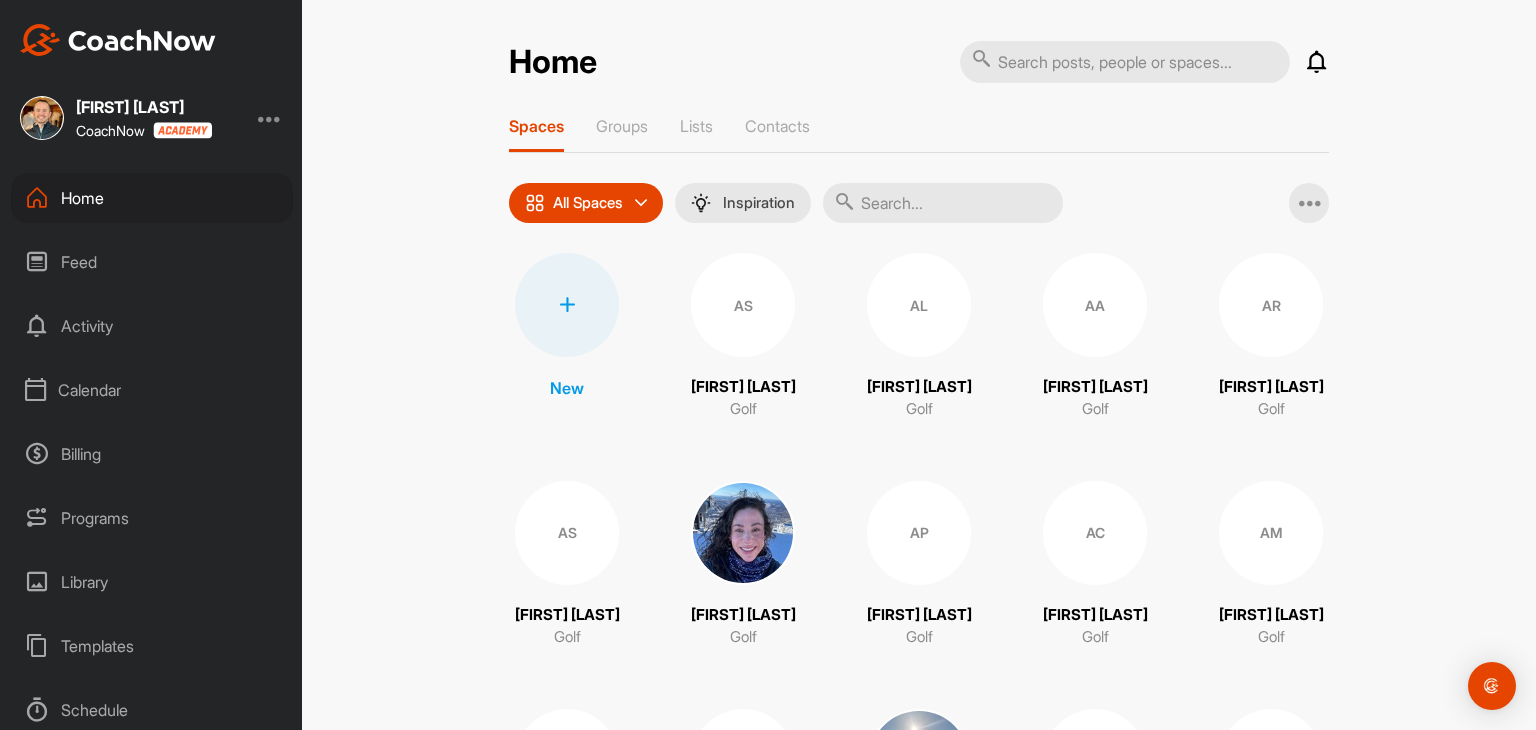 click at bounding box center (567, 305) 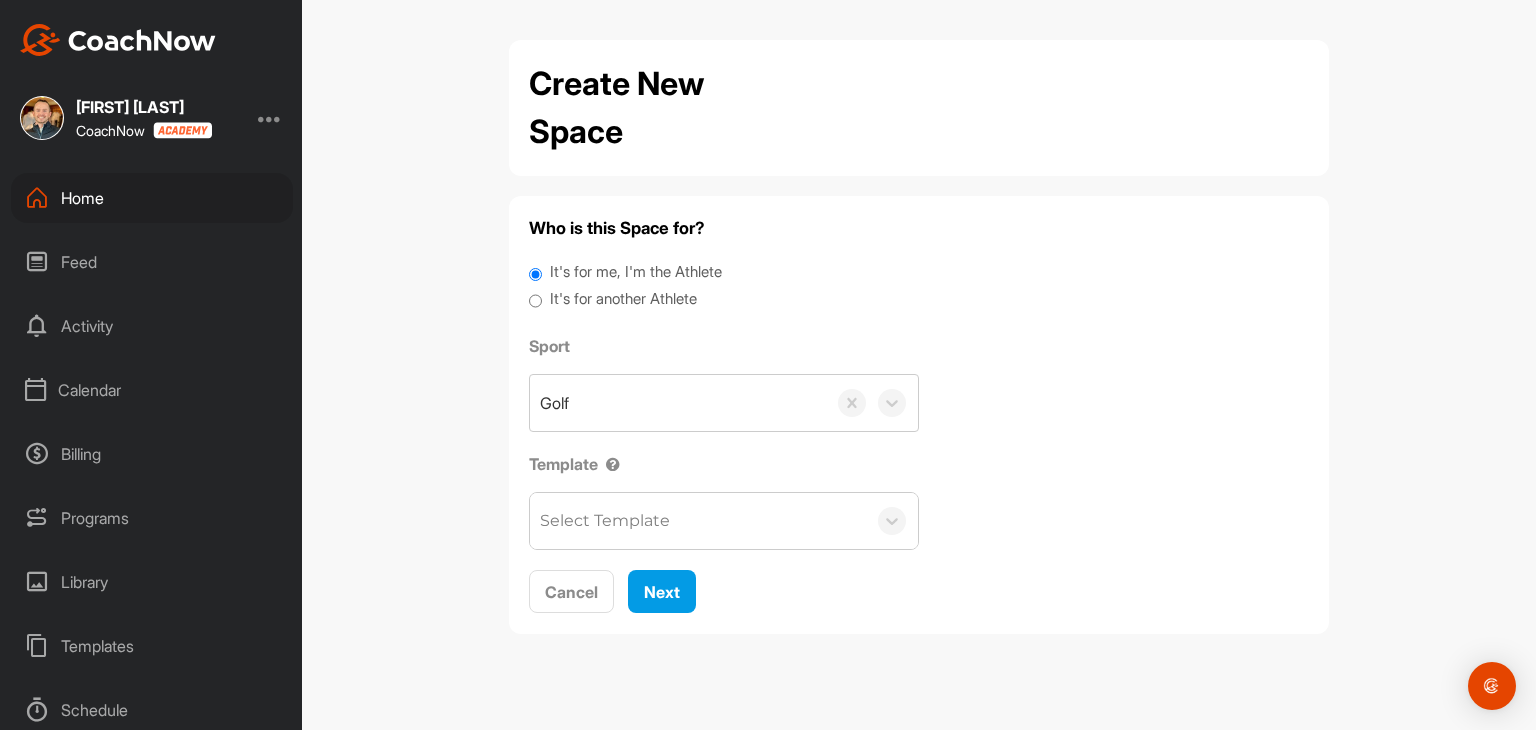 click on "It's for another Athlete" at bounding box center [623, 299] 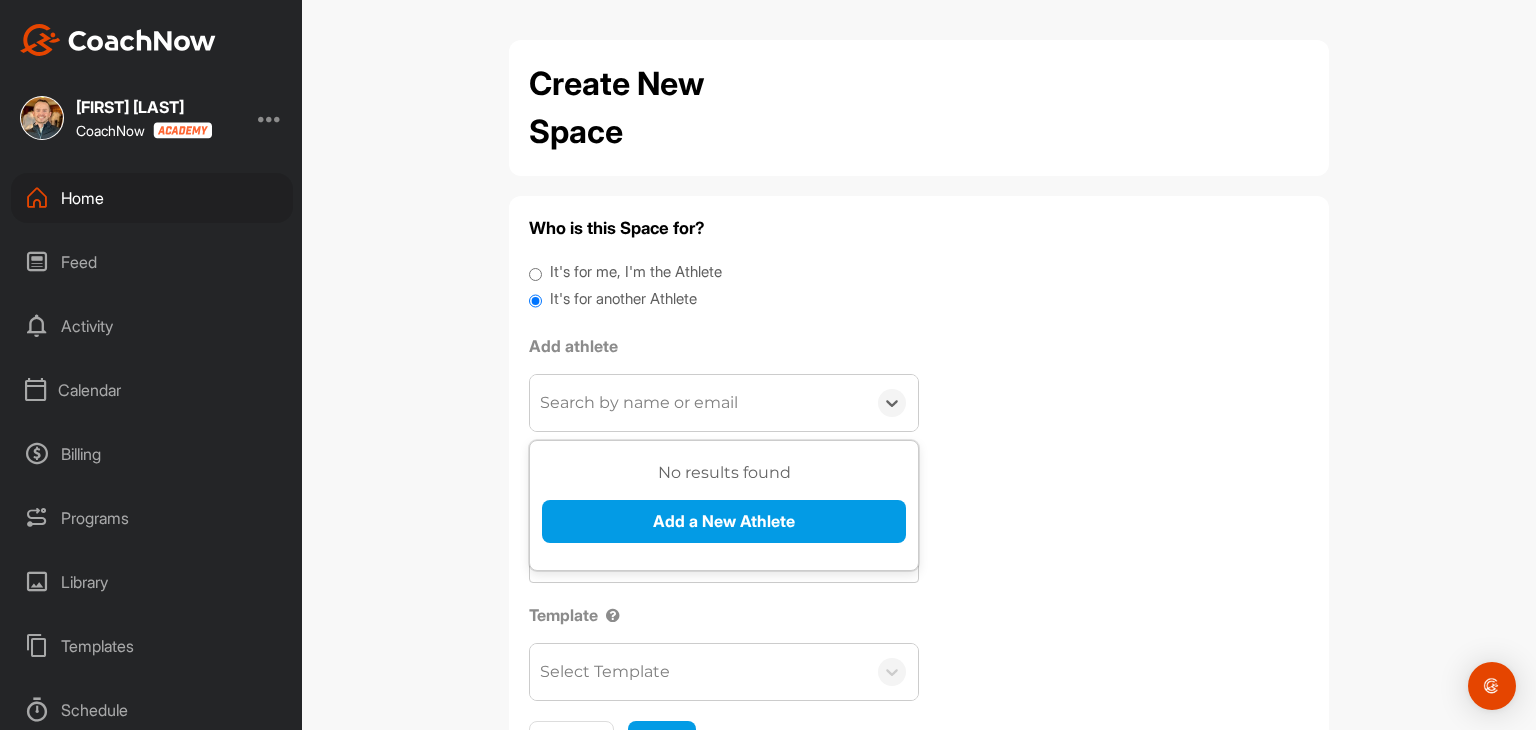 click on "Search by name or email" at bounding box center [639, 403] 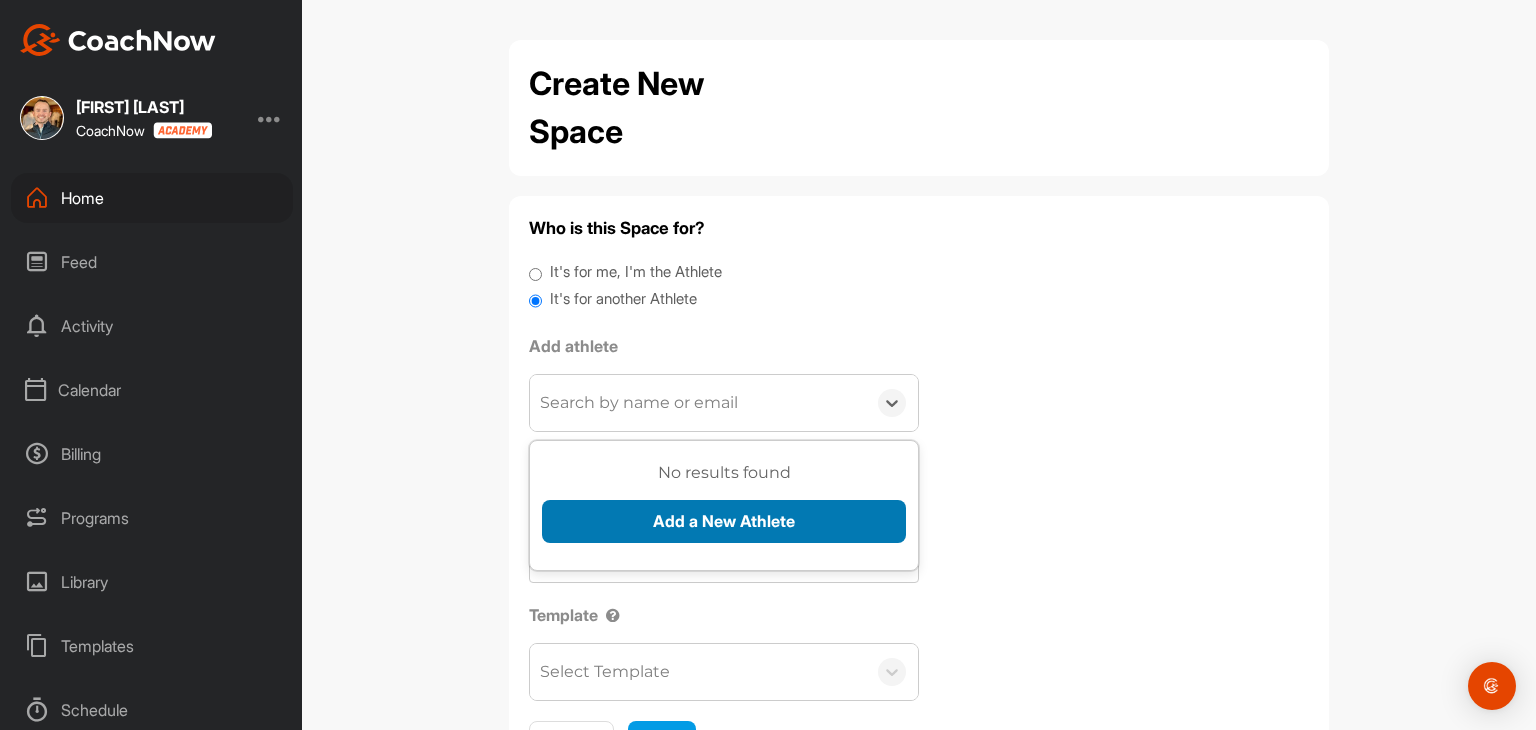 click on "Add a New Athlete" at bounding box center (724, 521) 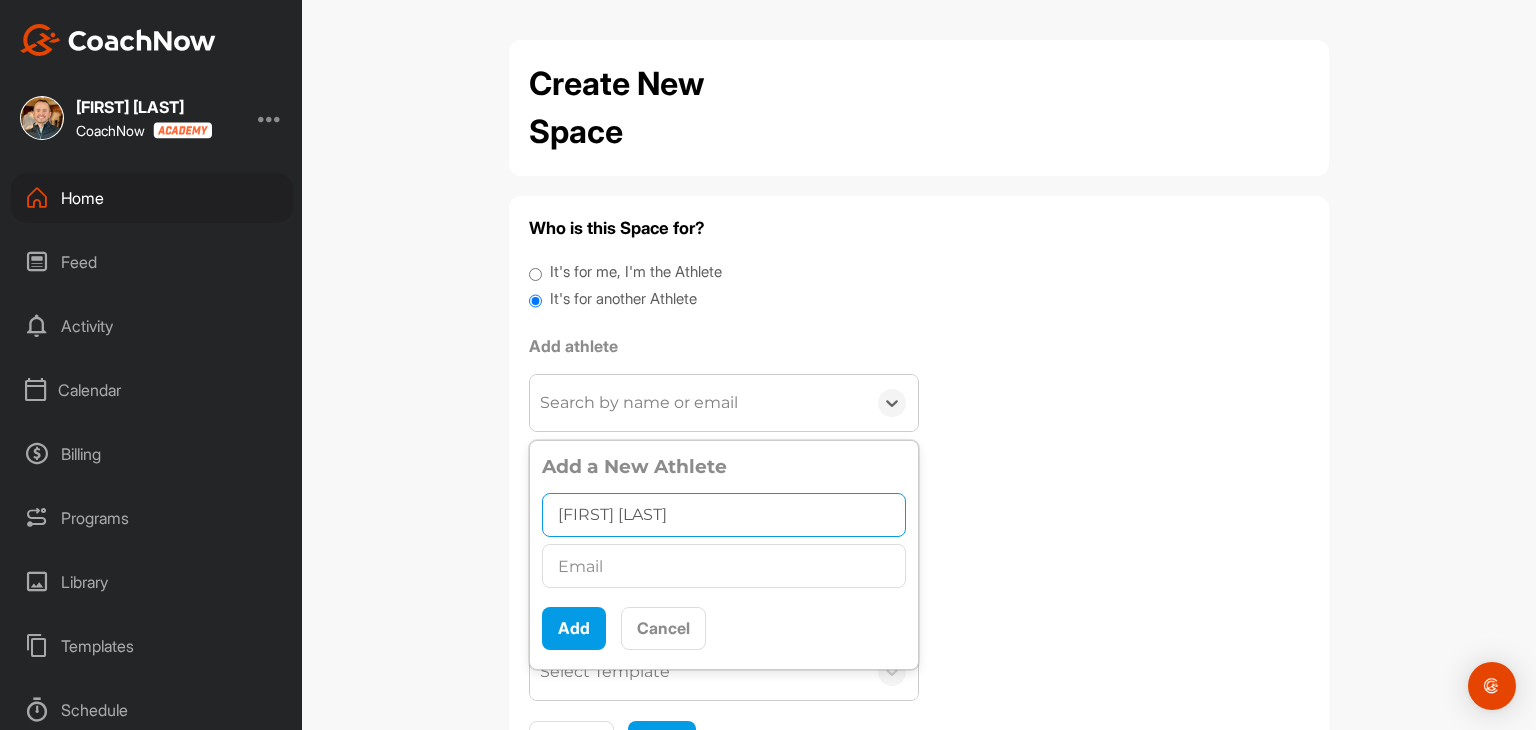 click on "[FIRST] [LAST]" at bounding box center (724, 515) 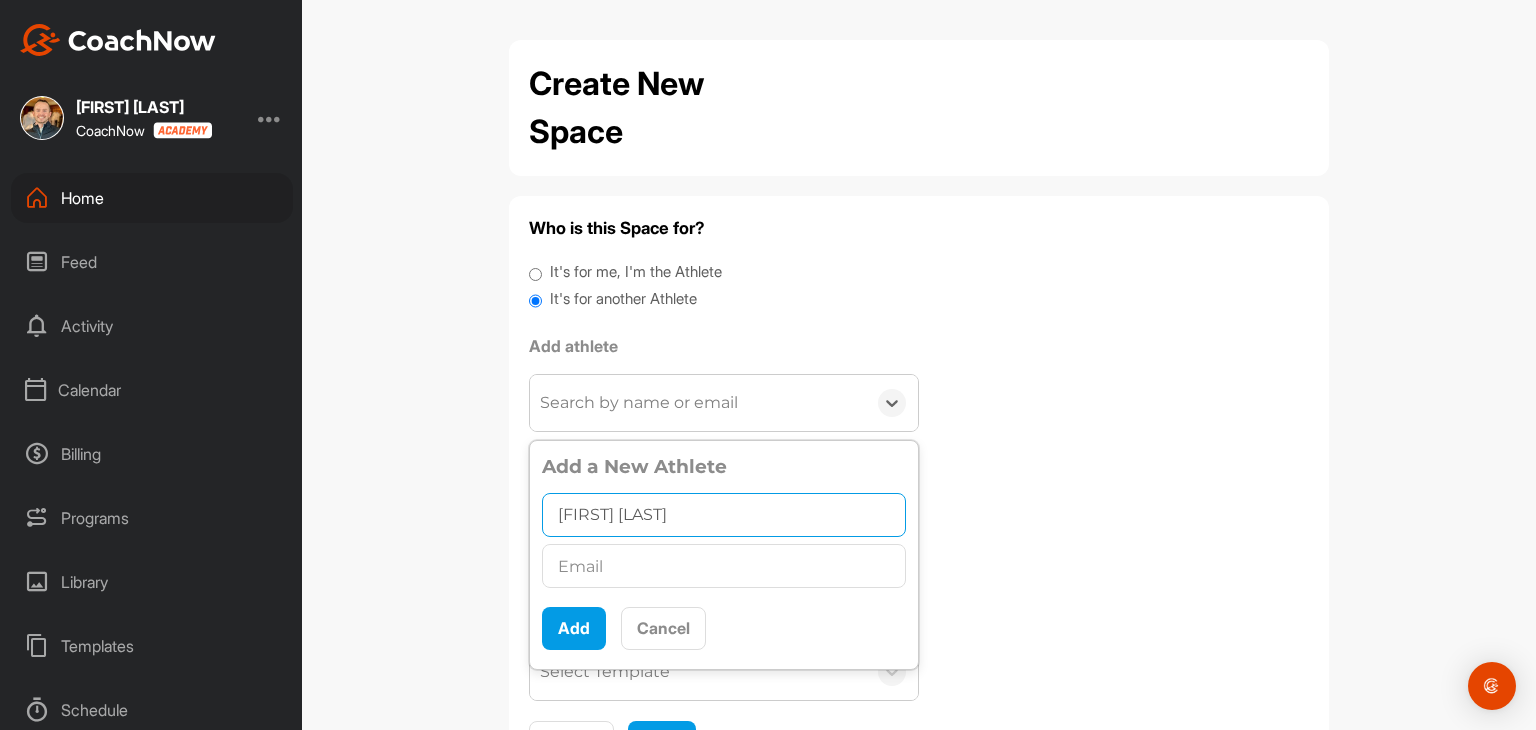 type on "[FIRST] [LAST]" 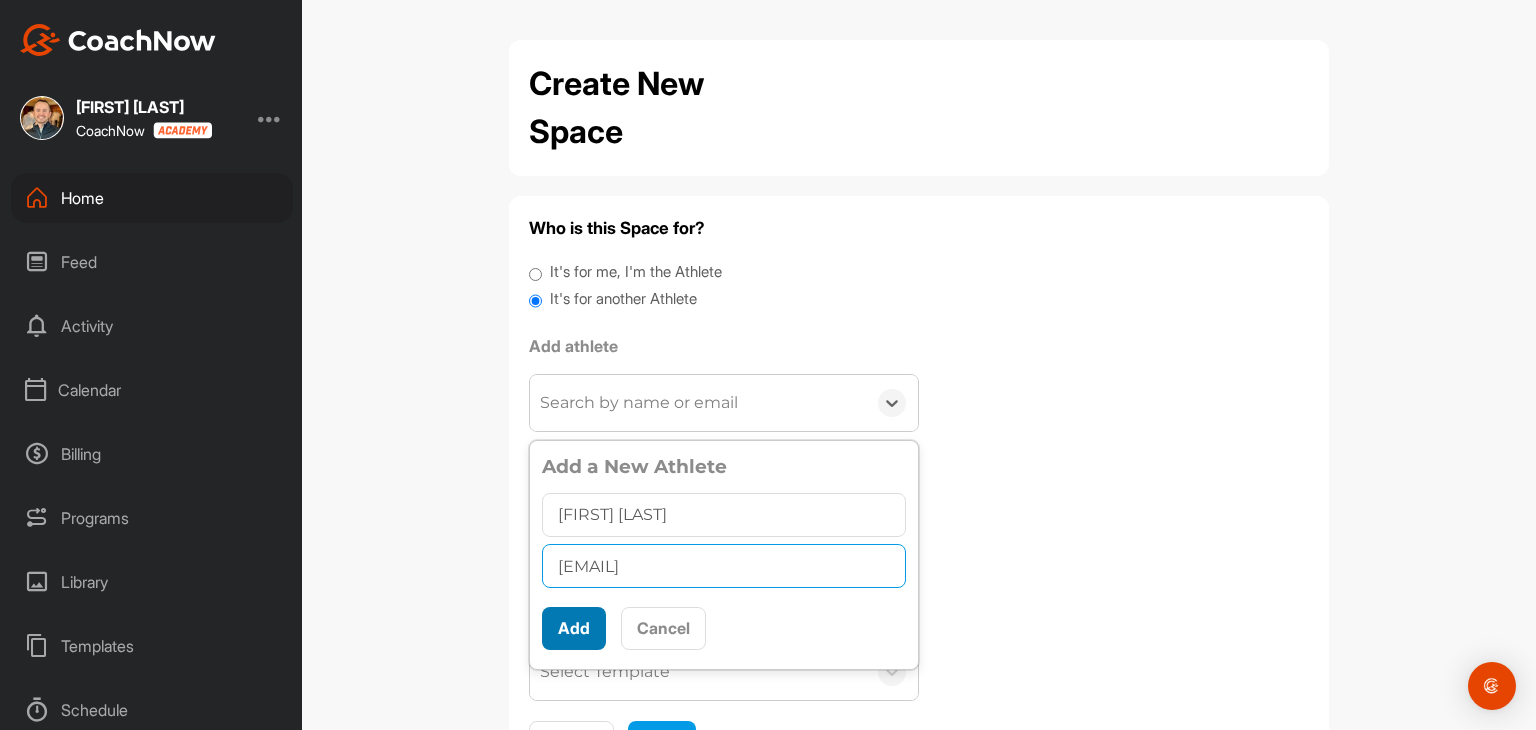 type on "[EMAIL]" 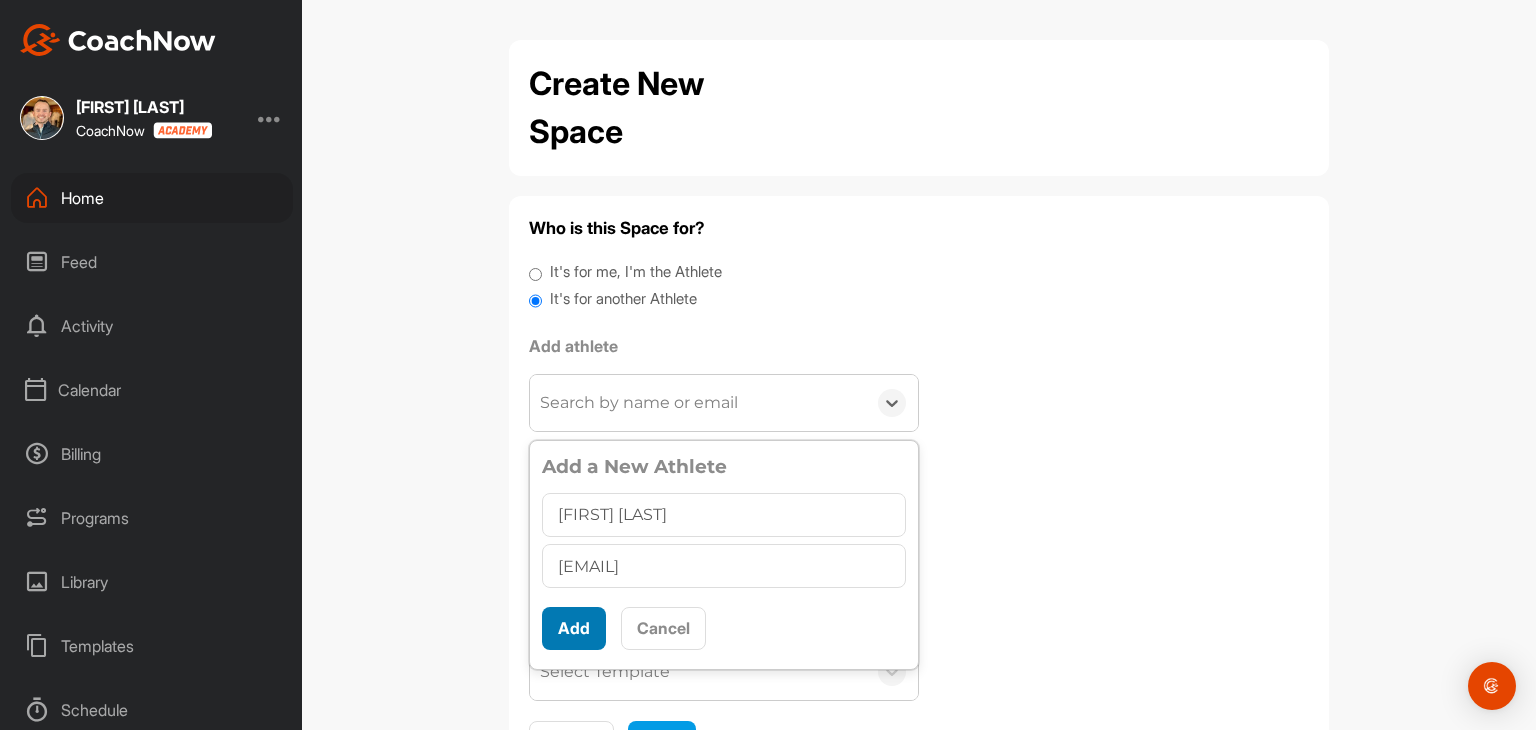 click on "Add" at bounding box center (574, 628) 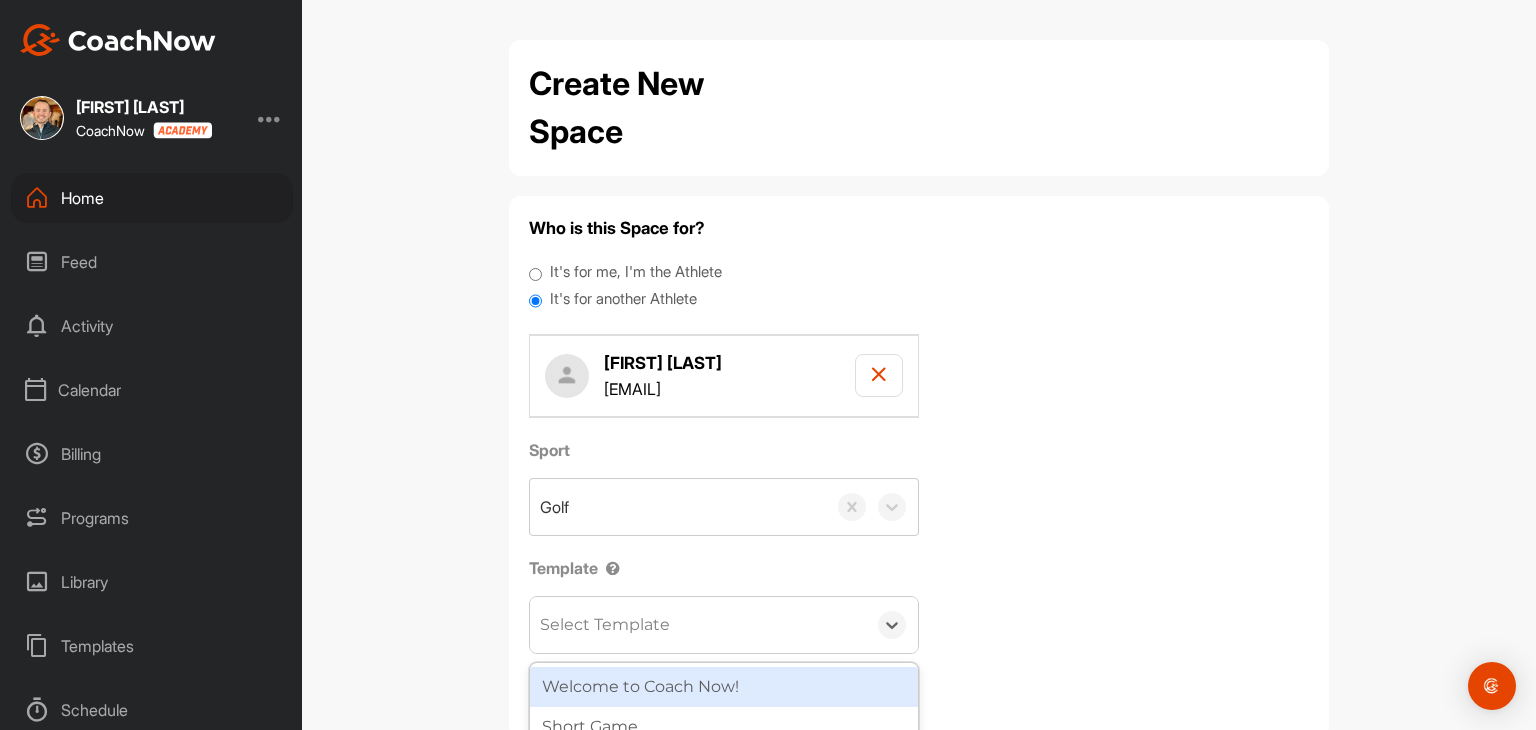 click on "Select Template" at bounding box center (698, 625) 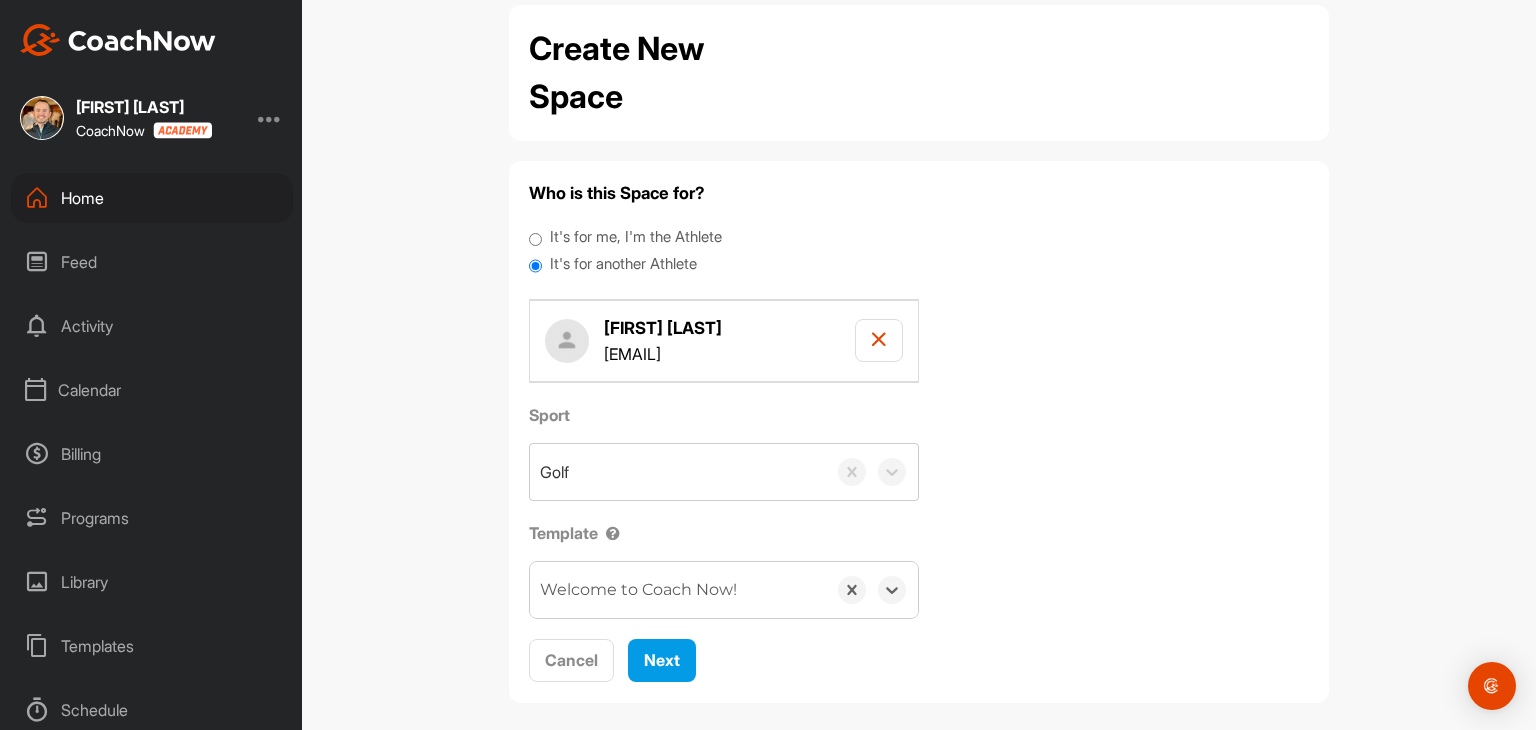 scroll, scrollTop: 52, scrollLeft: 0, axis: vertical 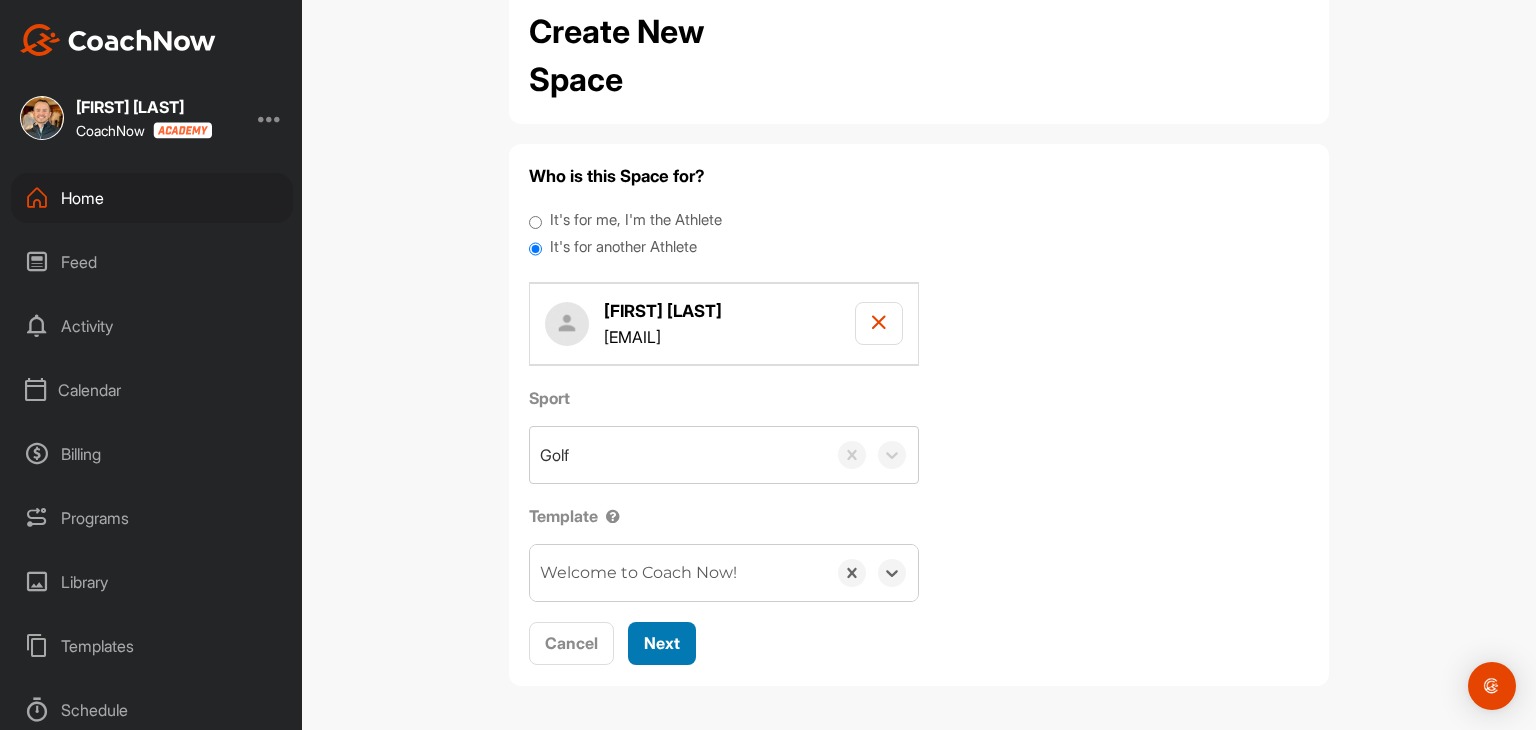 click on "Next" at bounding box center [662, 643] 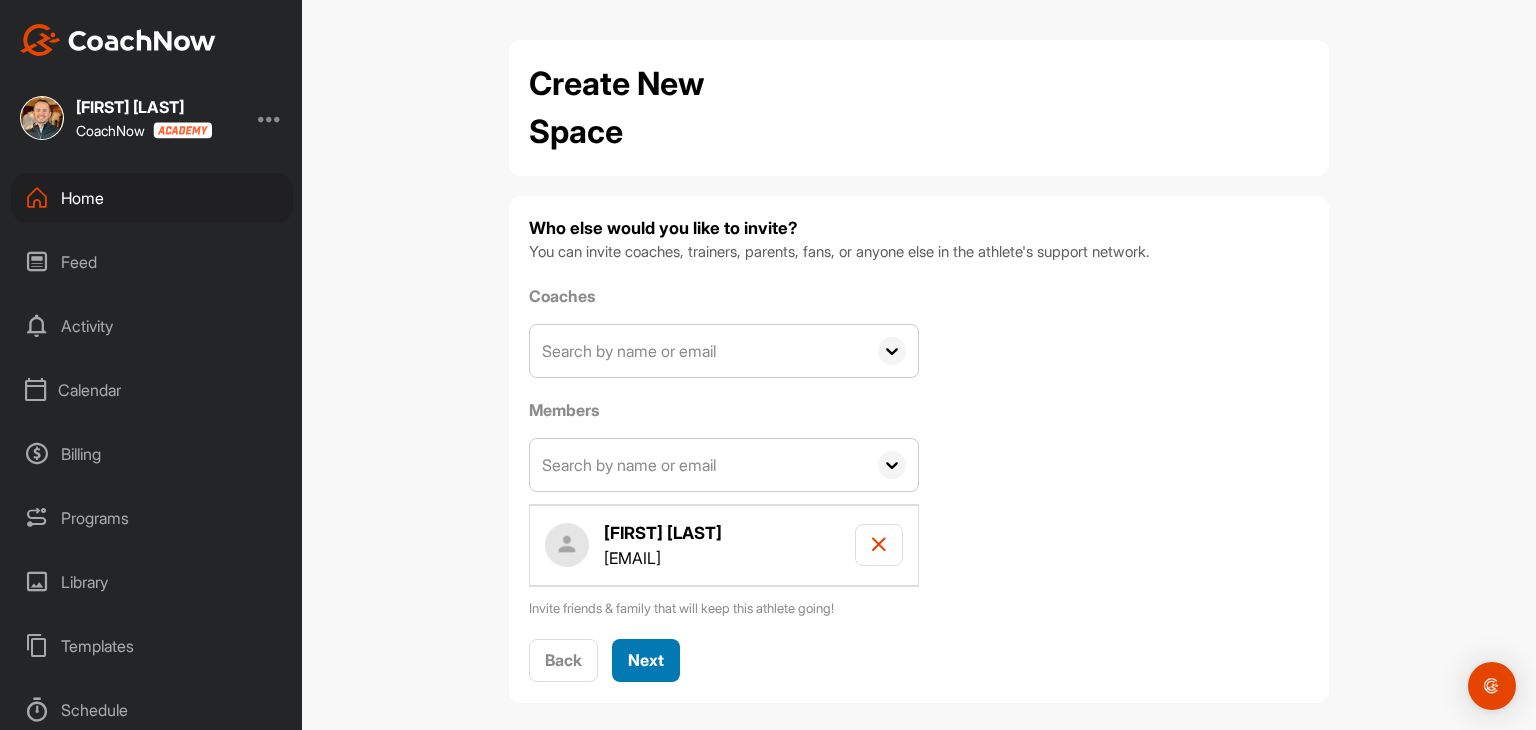 click on "Next" at bounding box center [646, 660] 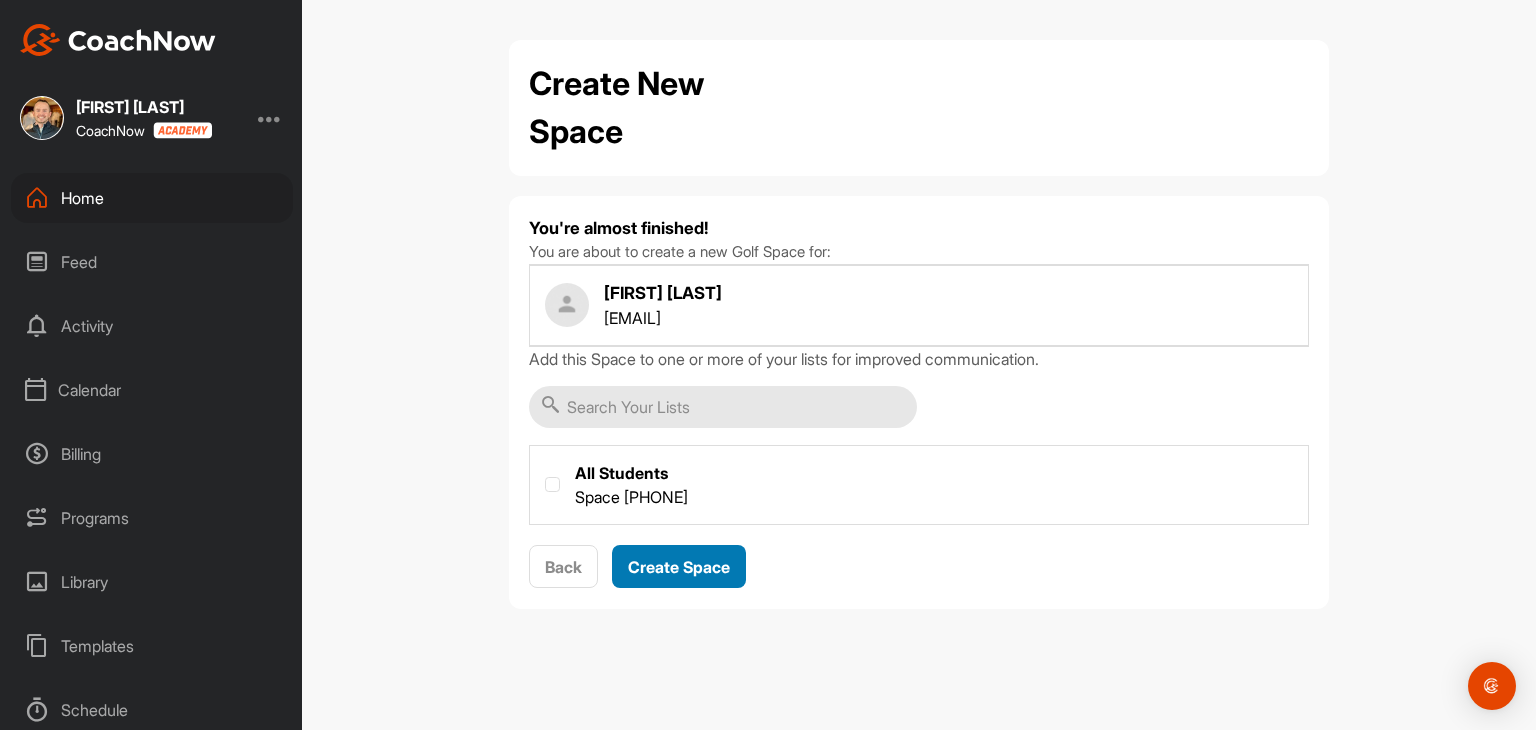 click on "Create Space" at bounding box center [679, 567] 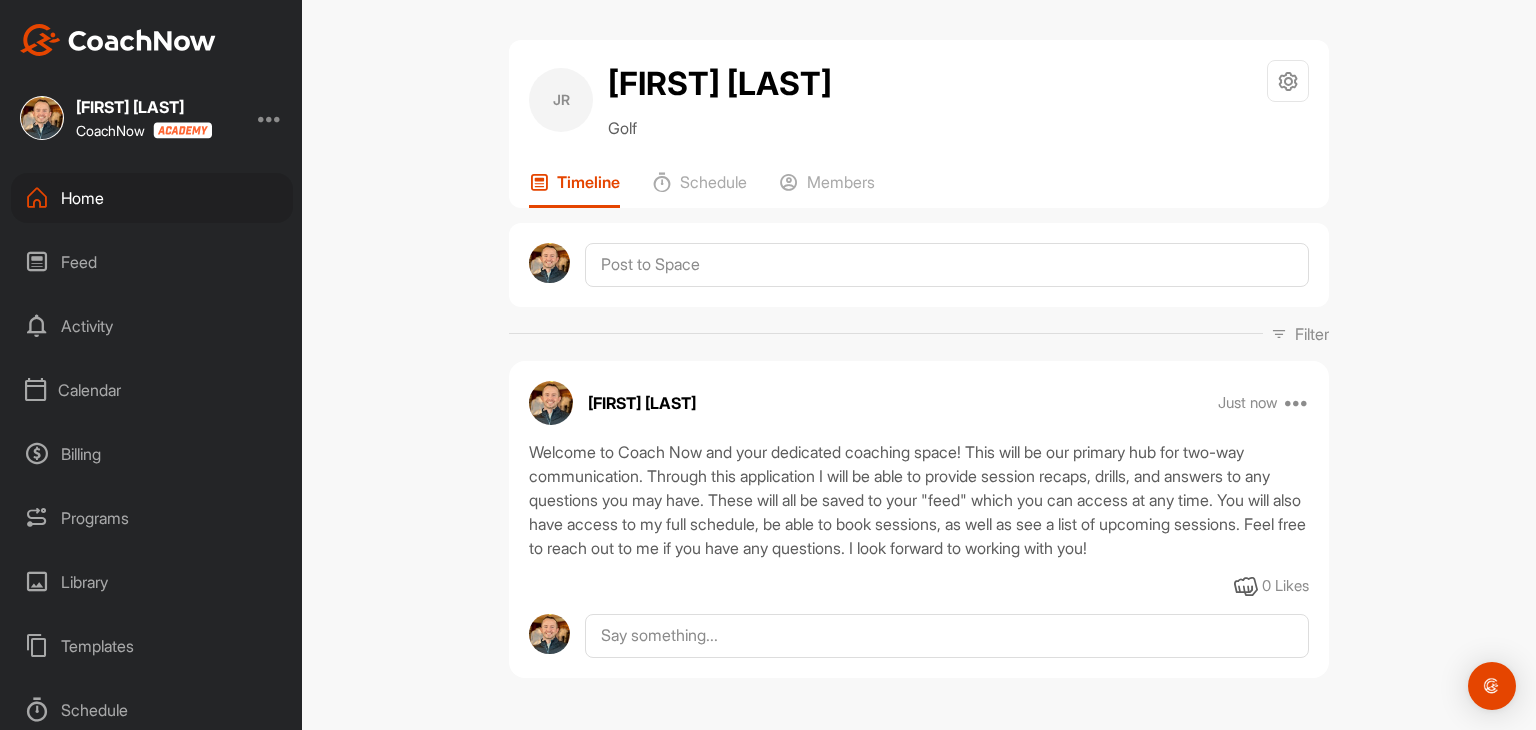 click on "Home" at bounding box center (152, 198) 